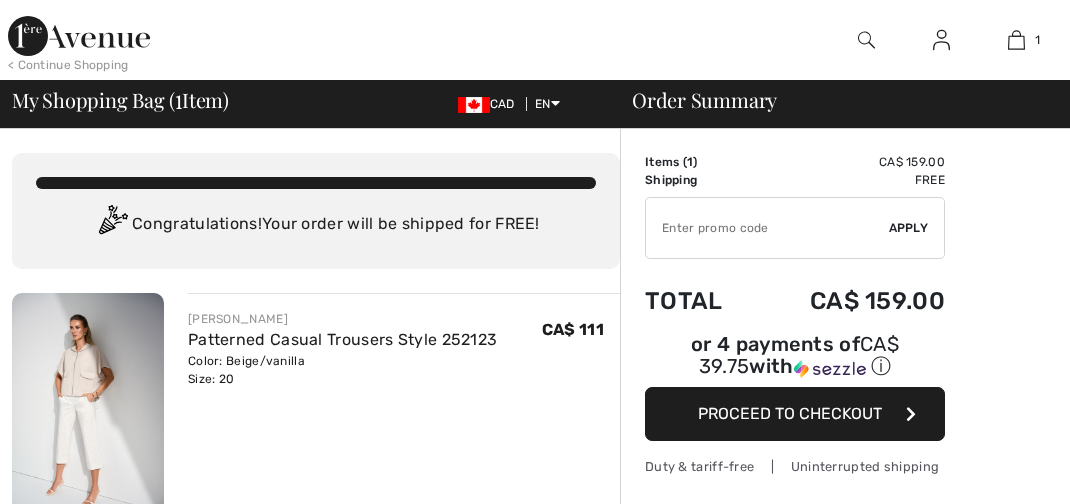 scroll, scrollTop: 0, scrollLeft: 0, axis: both 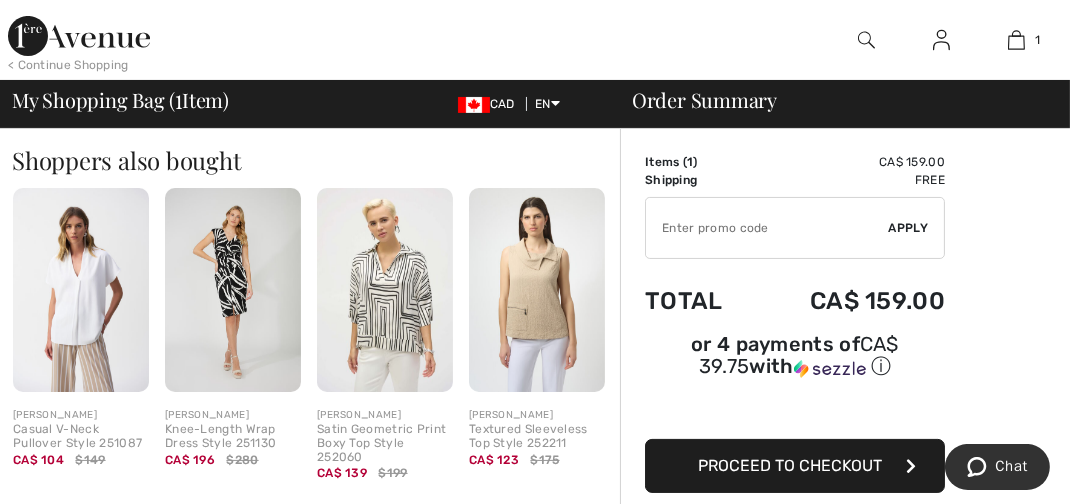 click at bounding box center (81, 290) 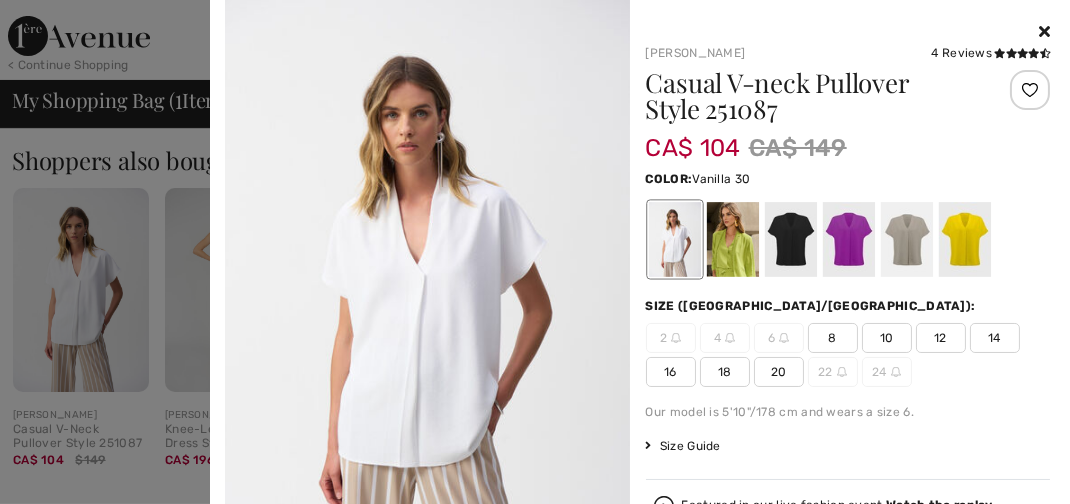 click at bounding box center [535, 252] 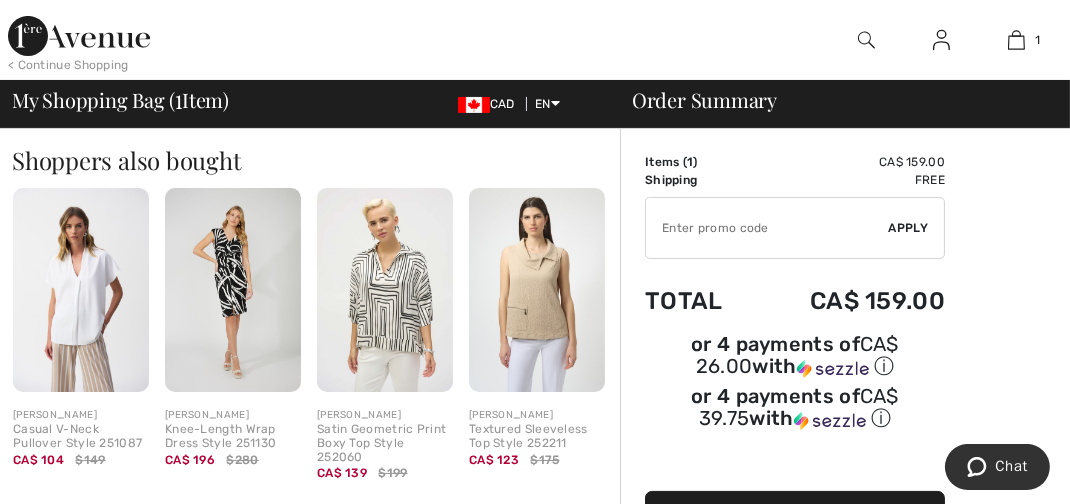 click at bounding box center (81, 290) 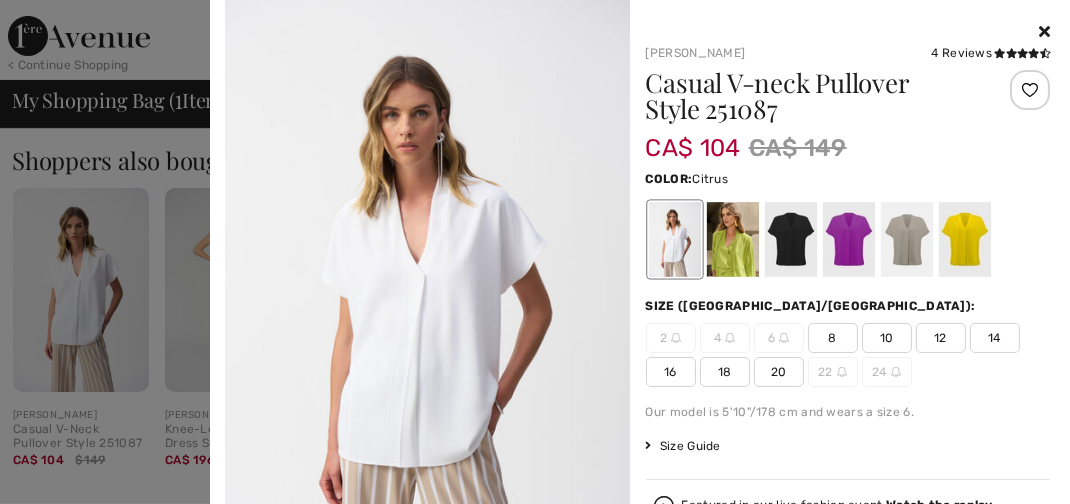 click at bounding box center (964, 239) 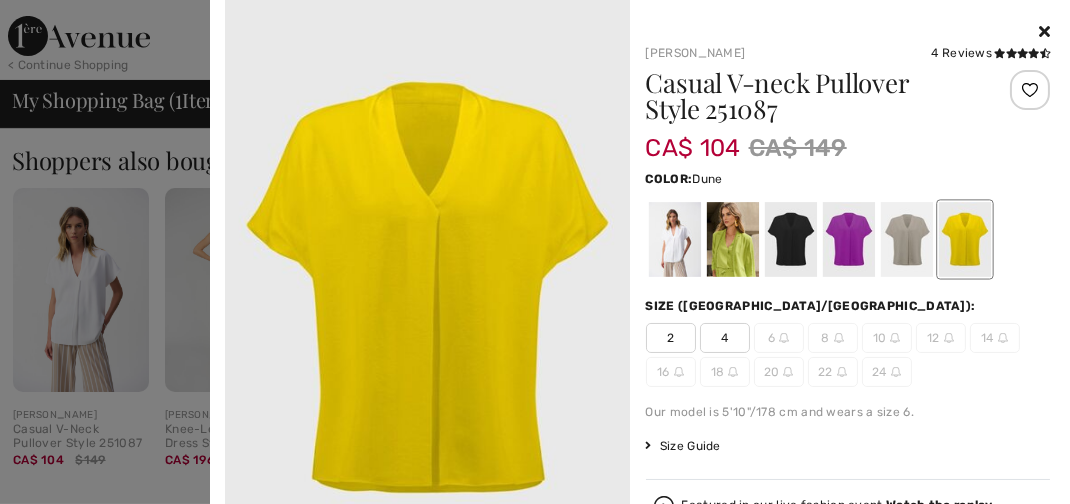 click at bounding box center [906, 239] 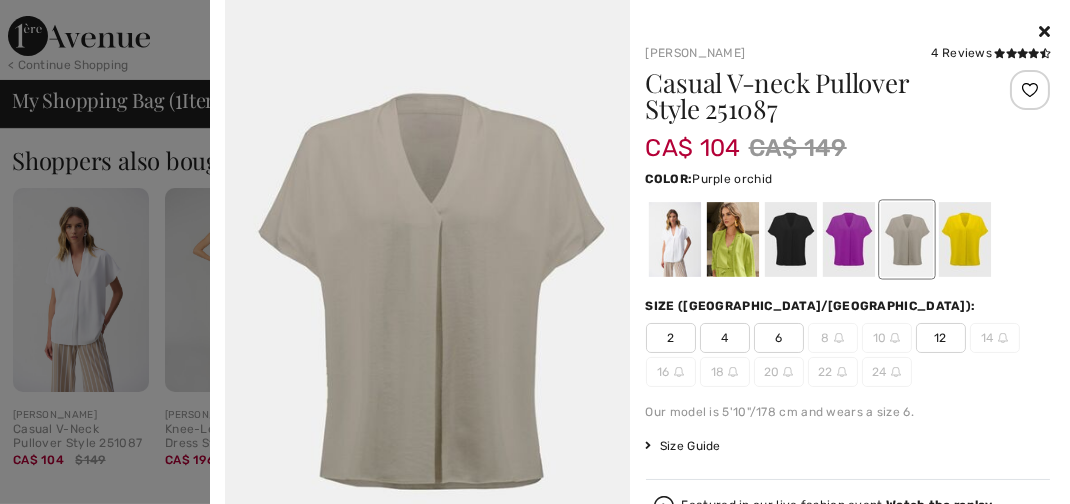 click at bounding box center [848, 239] 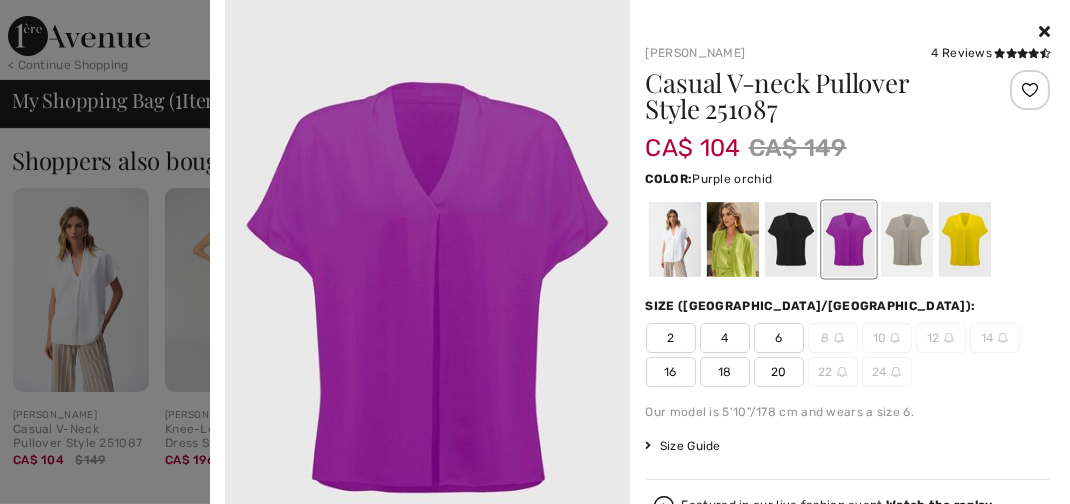 scroll, scrollTop: 0, scrollLeft: 0, axis: both 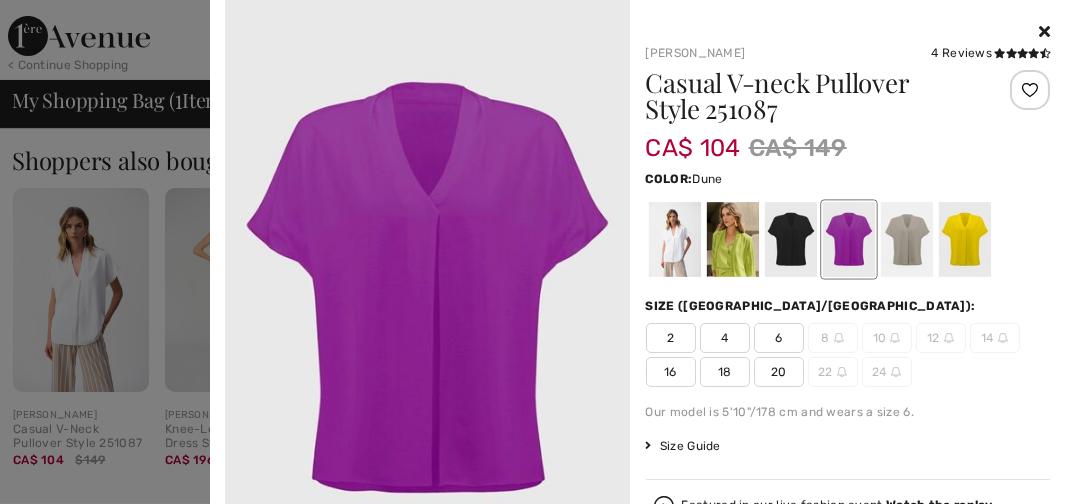 click at bounding box center (906, 239) 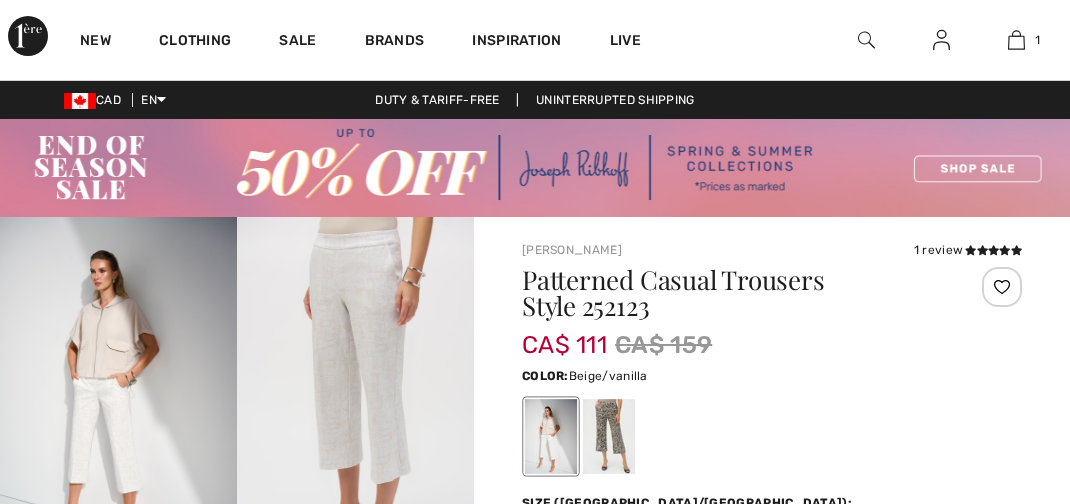 scroll, scrollTop: 299, scrollLeft: 0, axis: vertical 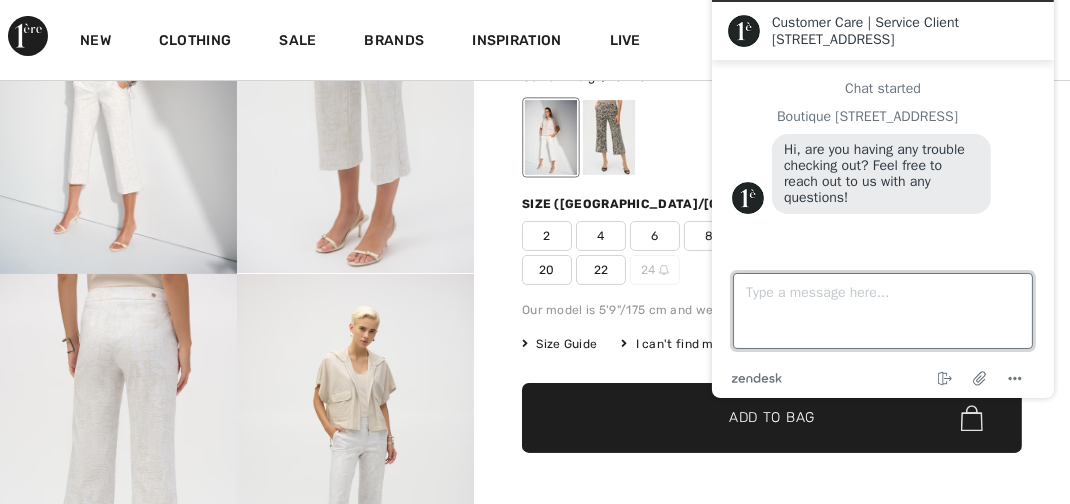 click on "Type a message here..." at bounding box center [882, 311] 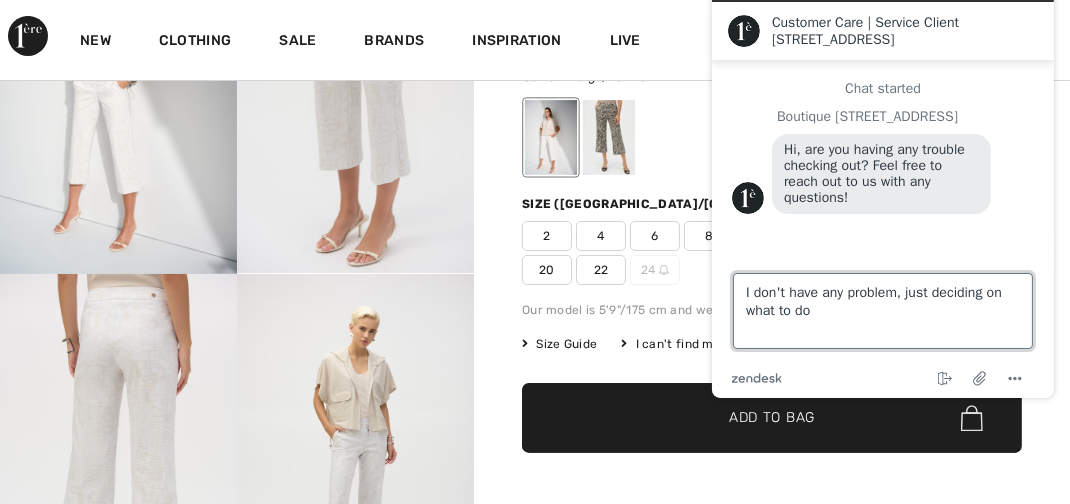 click on "I don't have any problem, just deciding on what to do" at bounding box center [882, 311] 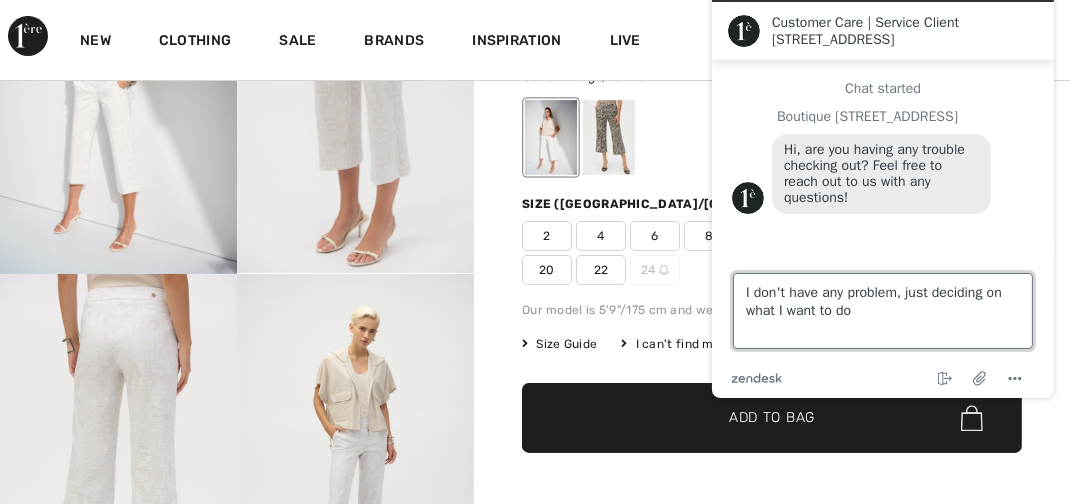 click on "I don't have any problem, just deciding on what I want to do" at bounding box center [882, 311] 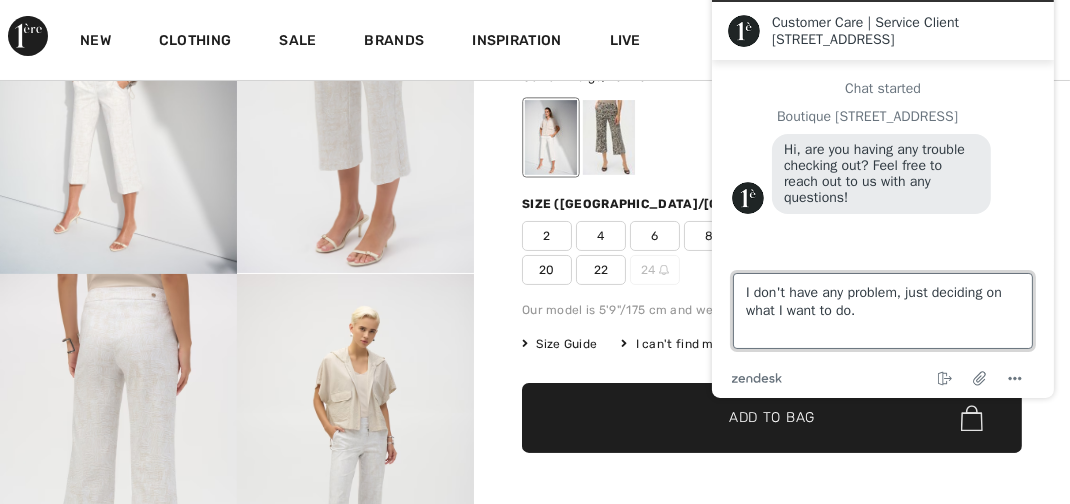 type 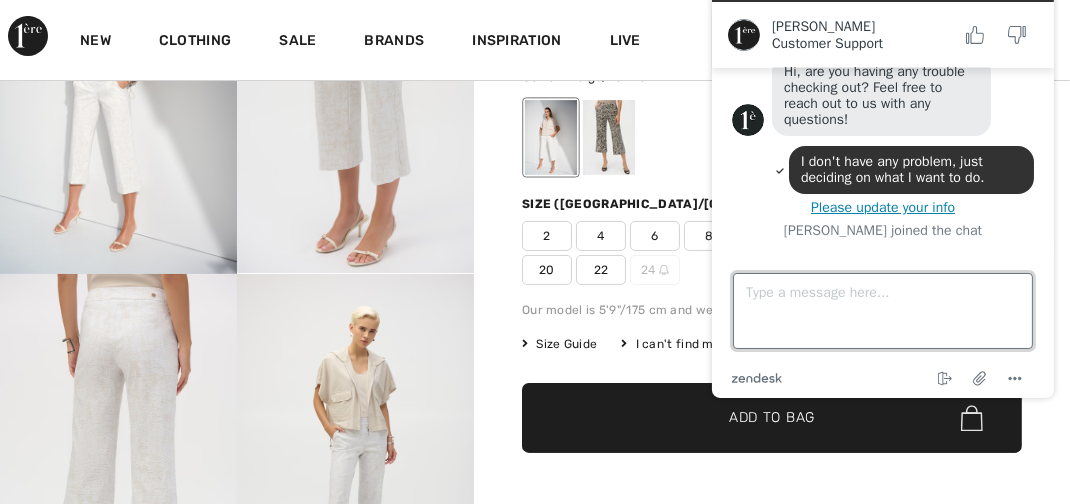 scroll, scrollTop: 155, scrollLeft: 0, axis: vertical 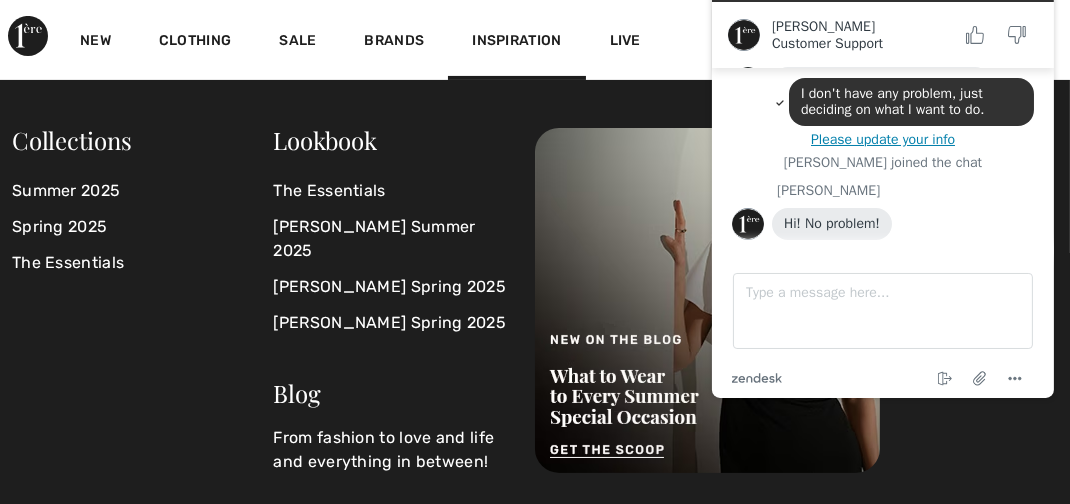click on "New
Clothing
Sale
Brands
Inspiration
Live
1
Added to Bag
Joseph Ribkoff Patterned Casual Trousers Style 252123
CA$ 111
Color: Beige/vanilla Size: 20
Patterned Casual Trousers Style 252123 Color: Beige/vanilla Size: 20
CA$ 111
Proceed to Checkout
Proceed to Checkout" at bounding box center [535, 40] 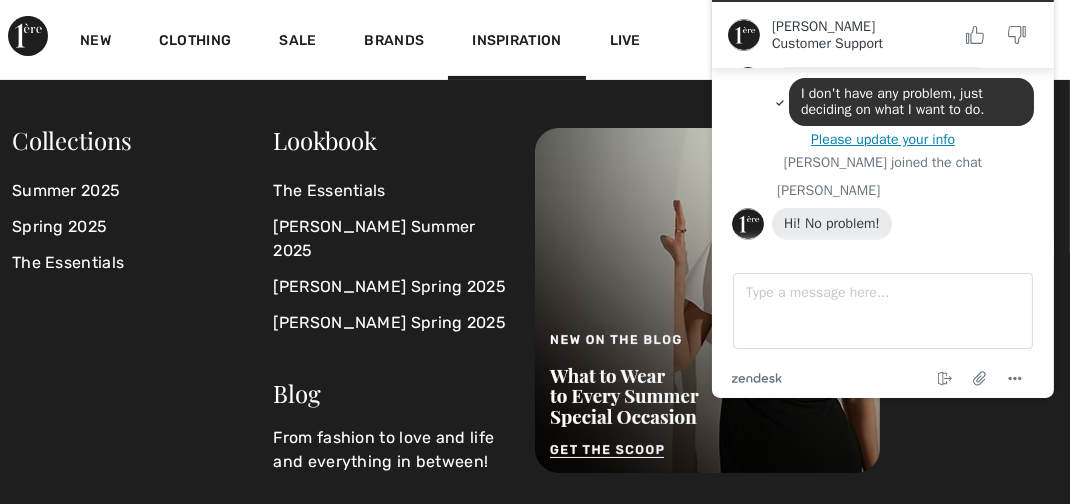click on "New
Clothing
Sale
Brands
Inspiration
Live
1
Added to Bag
Joseph Ribkoff Patterned Casual Trousers Style 252123
CA$ 111
Color: Beige/vanilla Size: 20
Patterned Casual Trousers Style 252123 Color: Beige/vanilla Size: 20
CA$ 111
Proceed to Checkout
Proceed to Checkout" at bounding box center [535, 40] 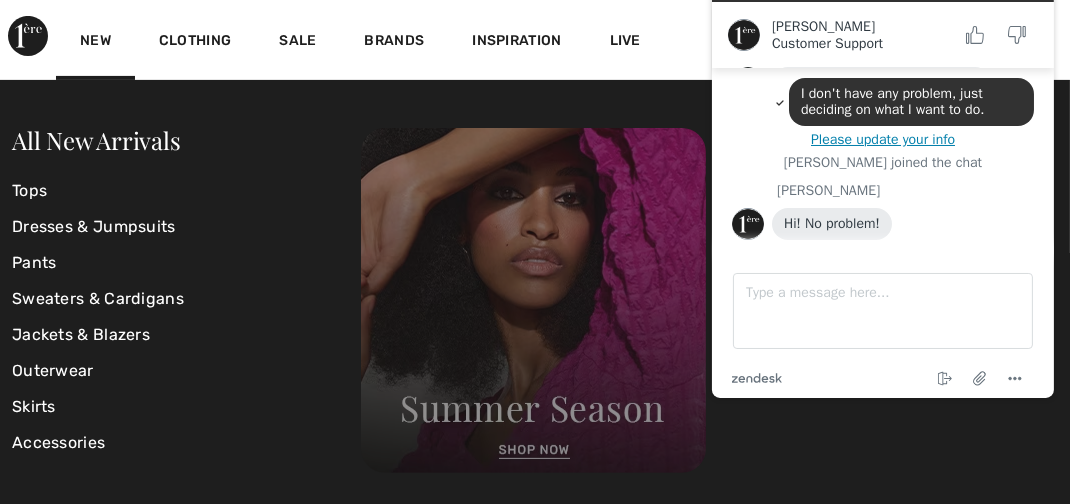 scroll, scrollTop: 749, scrollLeft: 0, axis: vertical 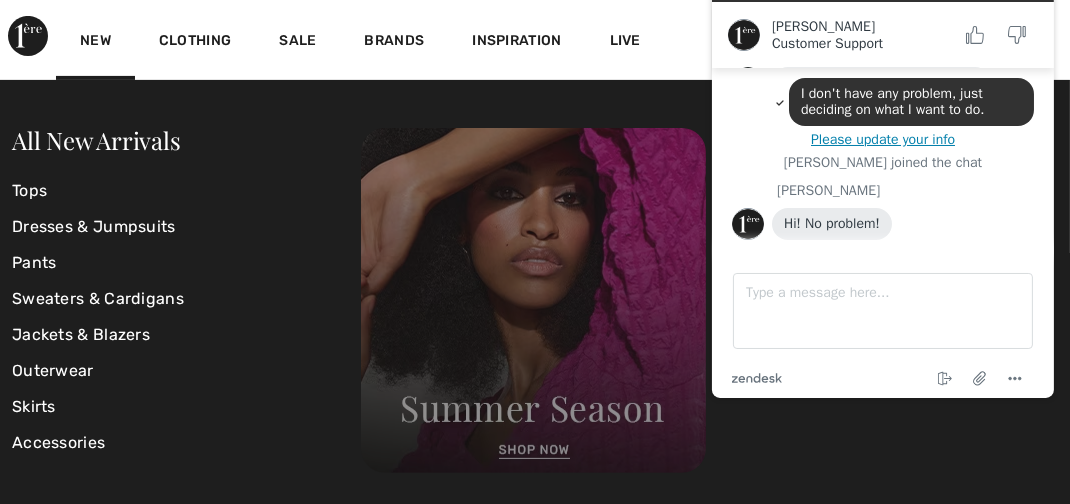 click at bounding box center [533, 300] 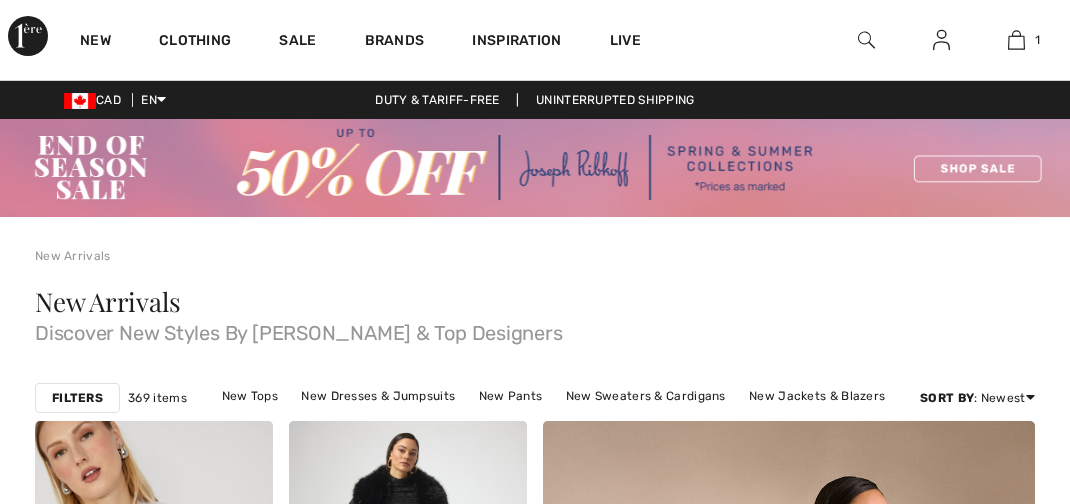 scroll, scrollTop: 0, scrollLeft: 0, axis: both 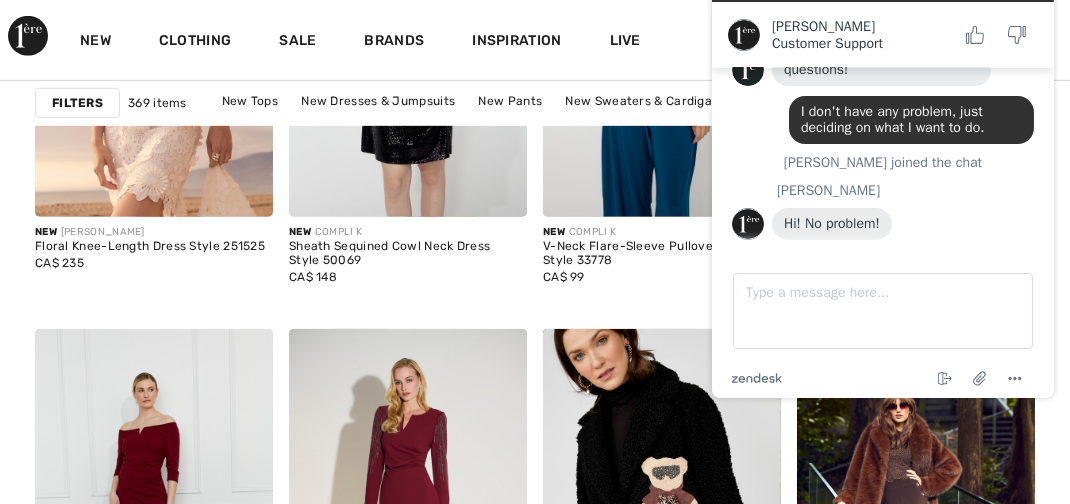 click on "End chat Attach file Options" at bounding box center (907, 379) 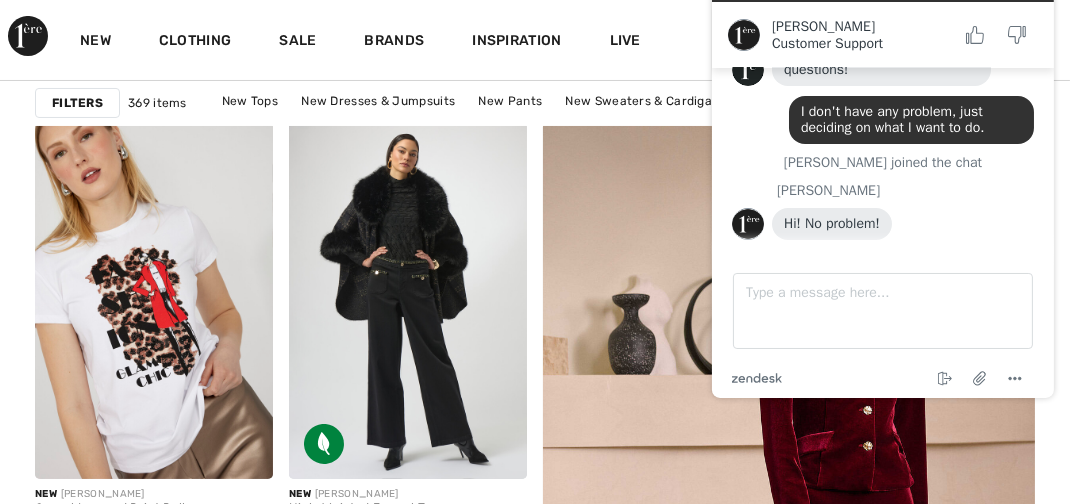 scroll, scrollTop: 0, scrollLeft: 0, axis: both 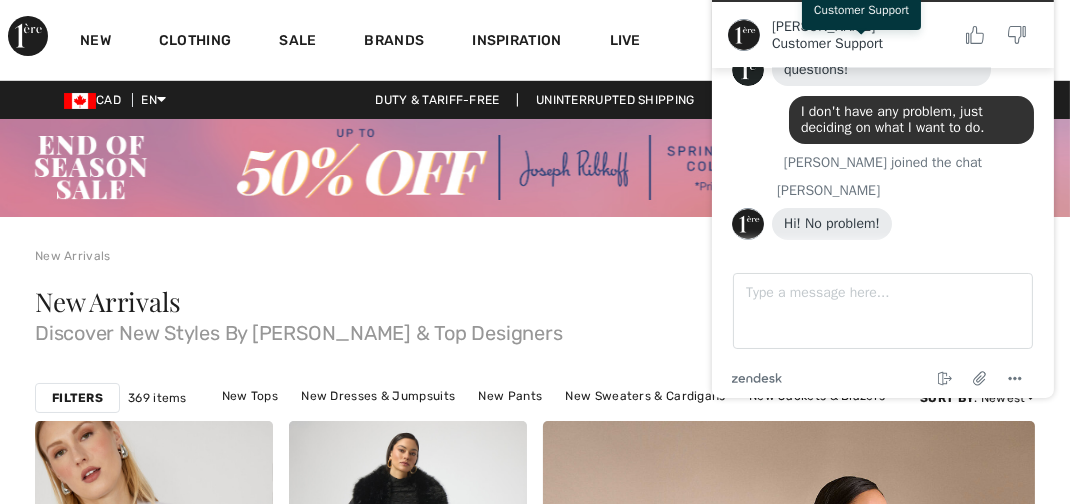 click on "Customer Support" at bounding box center (860, 10) 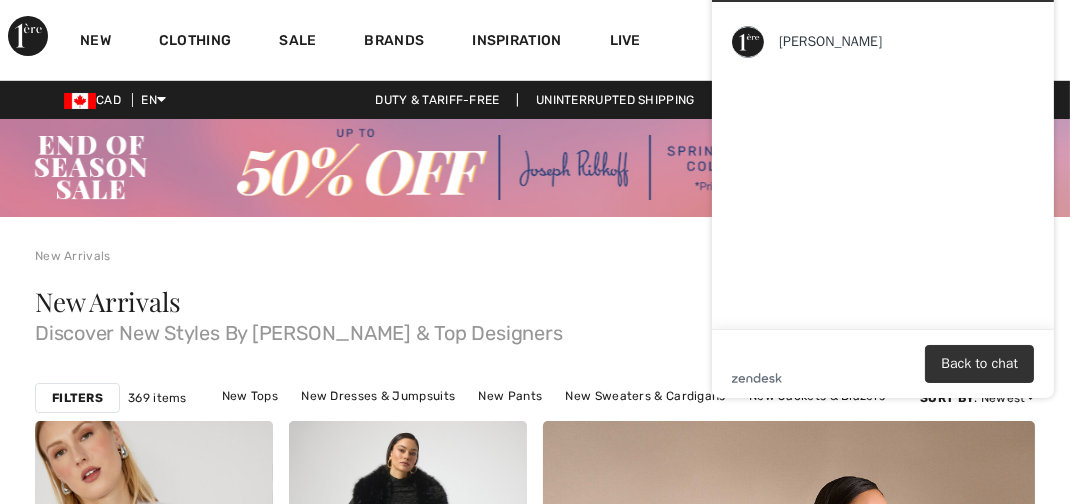 click on "New
Clothing
Sale
Brands
Inspiration
Live
1
Added to Bag
Joseph Ribkoff Patterned Casual Trousers Style 252123
CA$ 111
Color: Beige/vanilla Size: 20
Patterned Casual Trousers Style 252123 Color: Beige/vanilla Size: 20
CA$ 111
Proceed to Checkout
Proceed to Checkout" at bounding box center (535, 40) 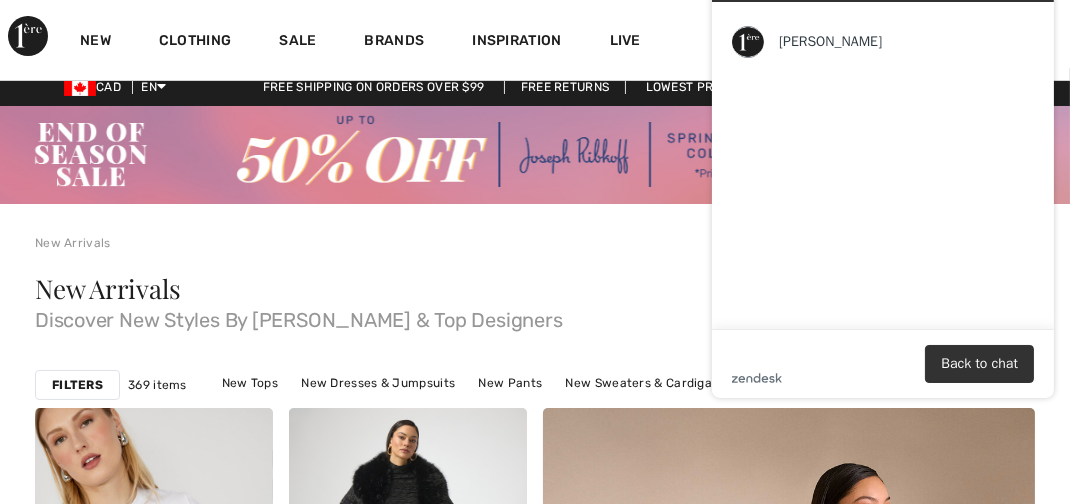scroll, scrollTop: 0, scrollLeft: 0, axis: both 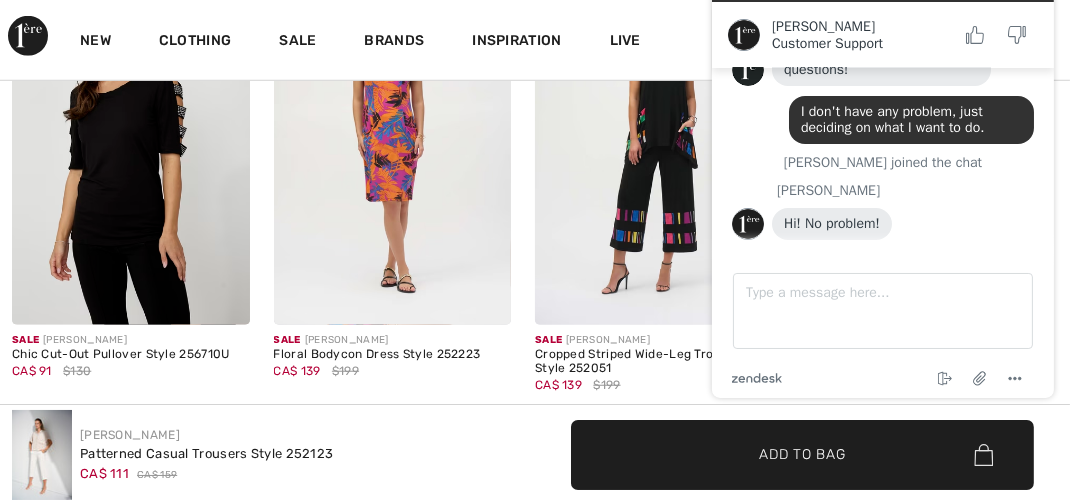 click on "Cropped Striped Wide-Leg Trousers Style 252051" at bounding box center [654, 362] 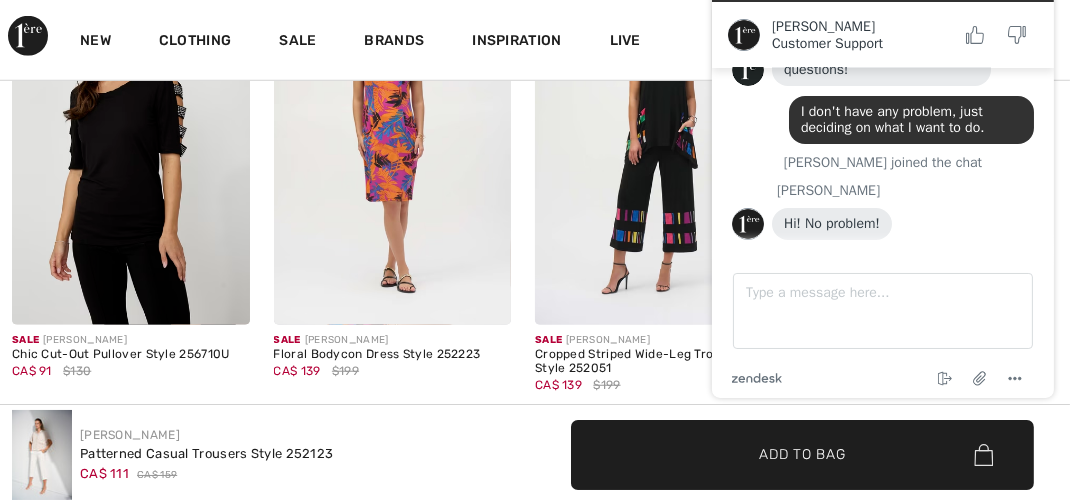 click at bounding box center [654, 147] 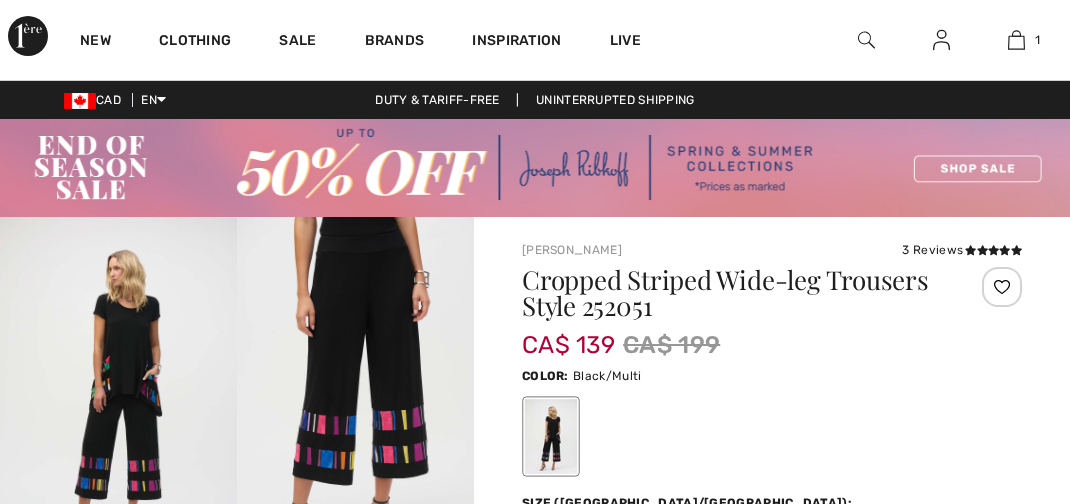 scroll, scrollTop: 0, scrollLeft: 0, axis: both 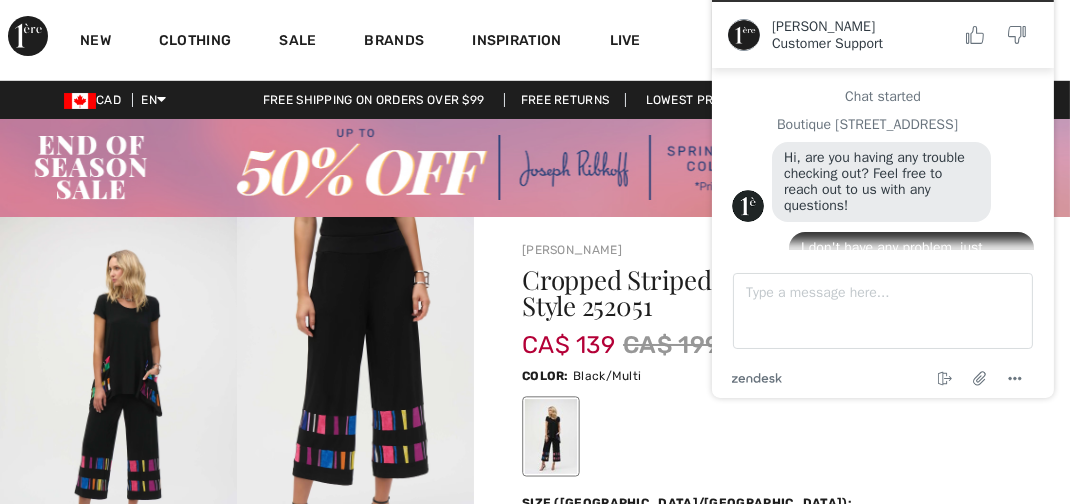 click on "Amanda Customer Support Customer Support" at bounding box center [882, 35] 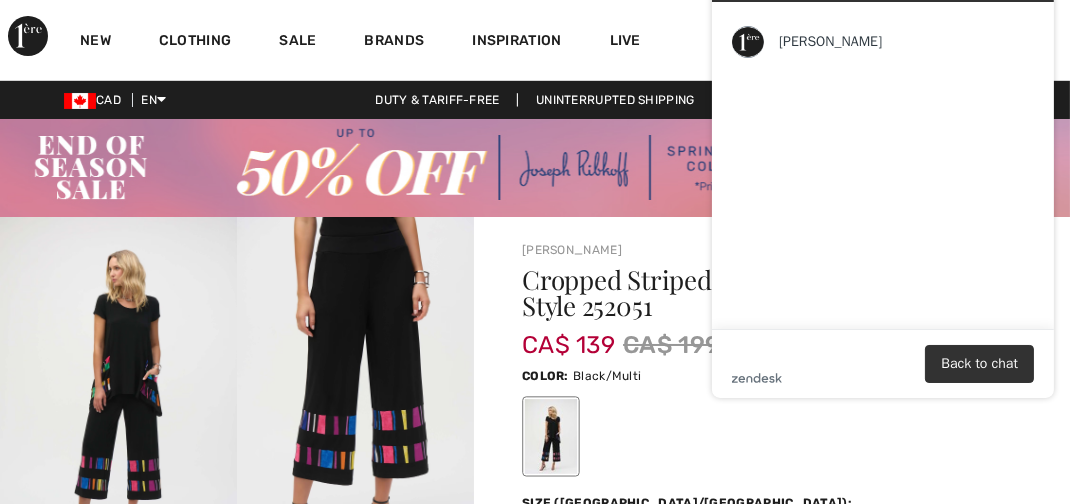 click on "[PERSON_NAME]" at bounding box center [884, 165] 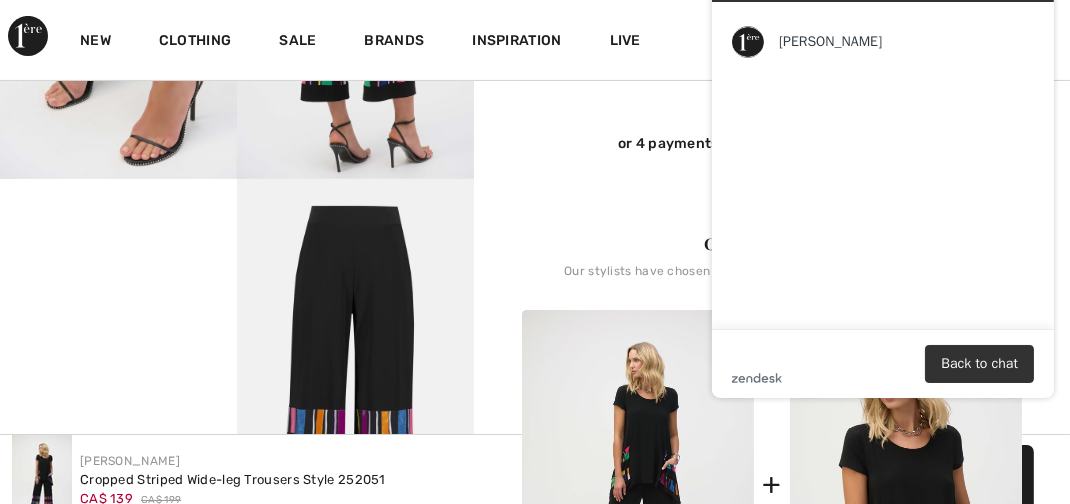 scroll, scrollTop: 449, scrollLeft: 0, axis: vertical 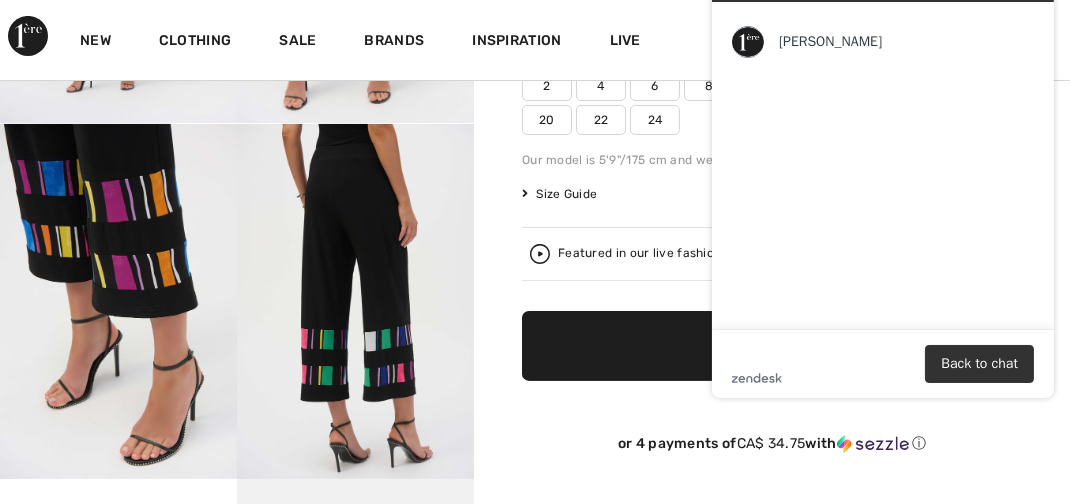 click on "zendesk .cls-1{fill:#03363d;} Back to chat" at bounding box center [882, 364] 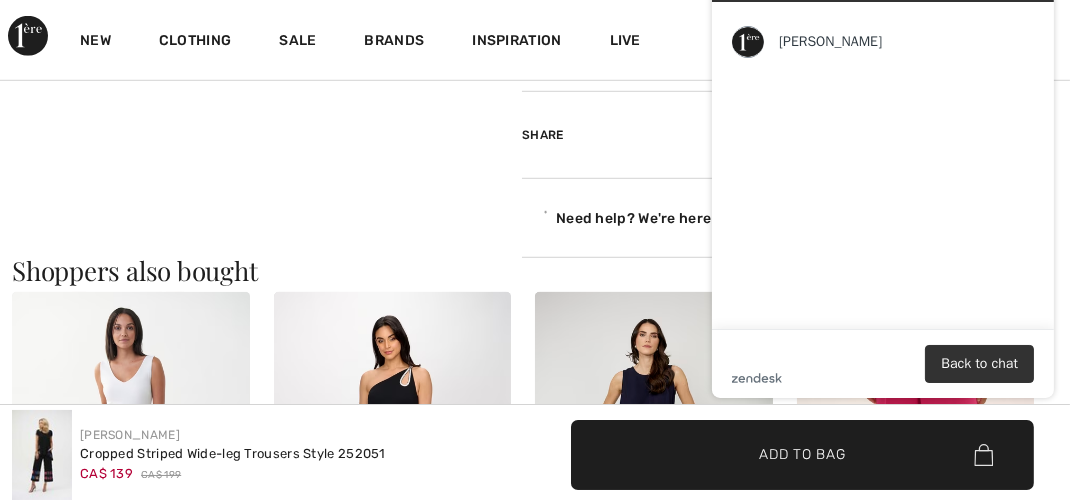 scroll, scrollTop: 1949, scrollLeft: 0, axis: vertical 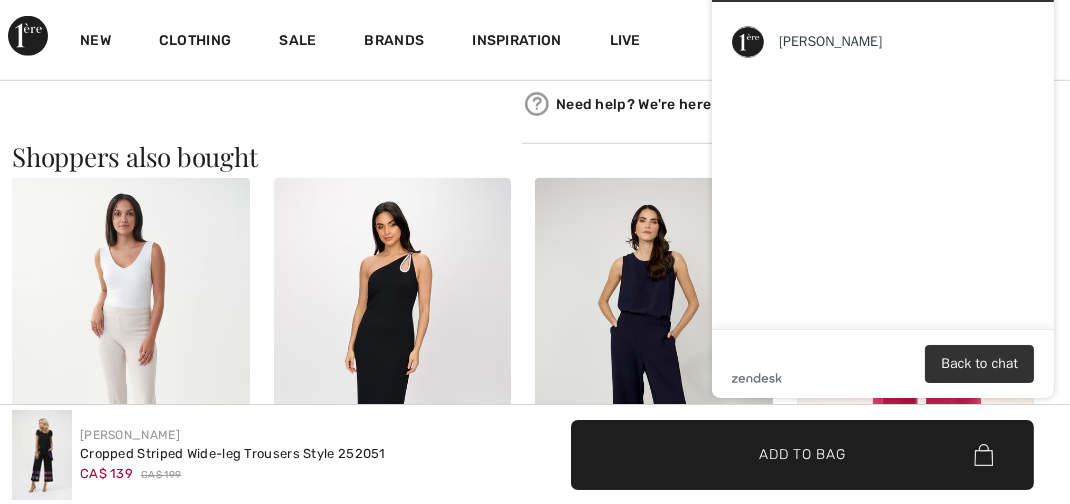click on "Cropped Striped Wide-leg Trousers  Style 252051" at bounding box center [233, 454] 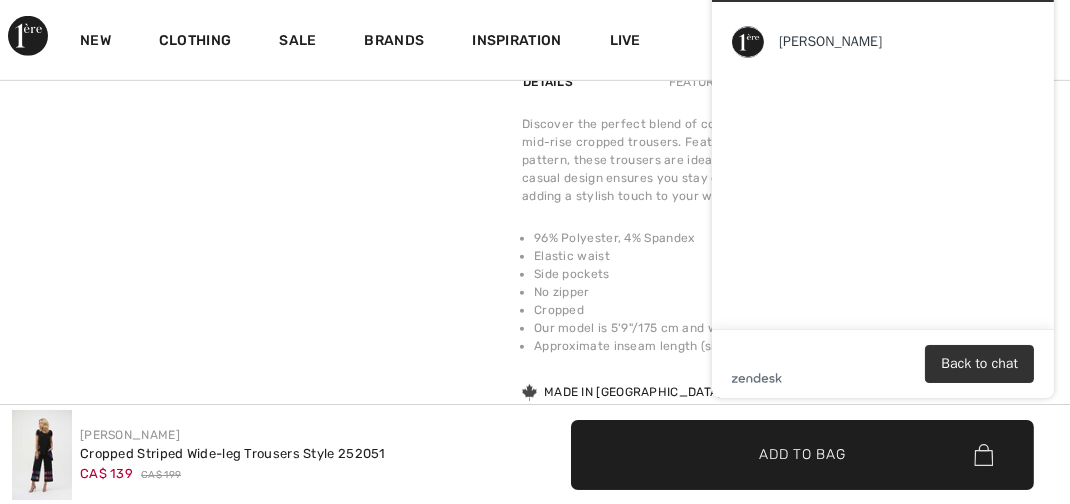 scroll, scrollTop: 1499, scrollLeft: 0, axis: vertical 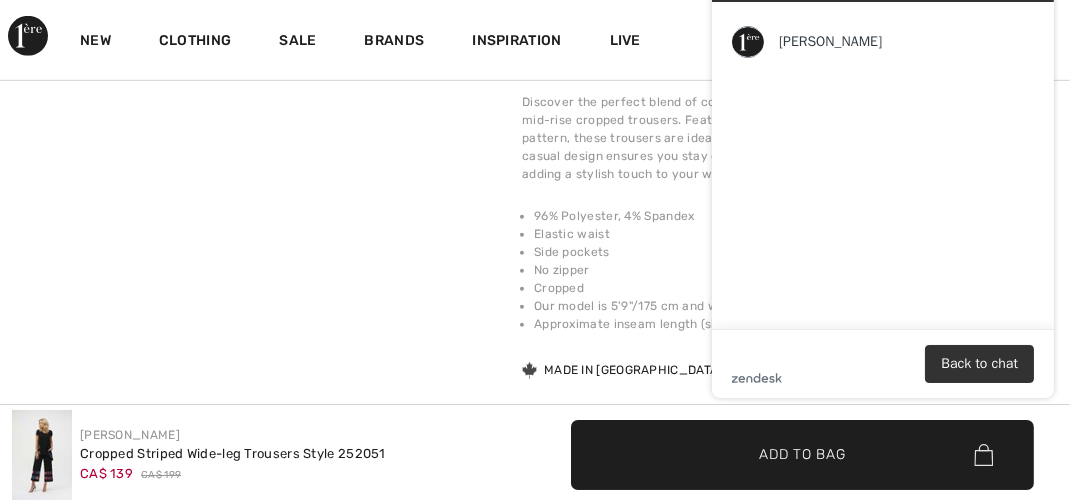 click on "Approximate inseam length (size 12):  24" - 61 cm" at bounding box center (778, 324) 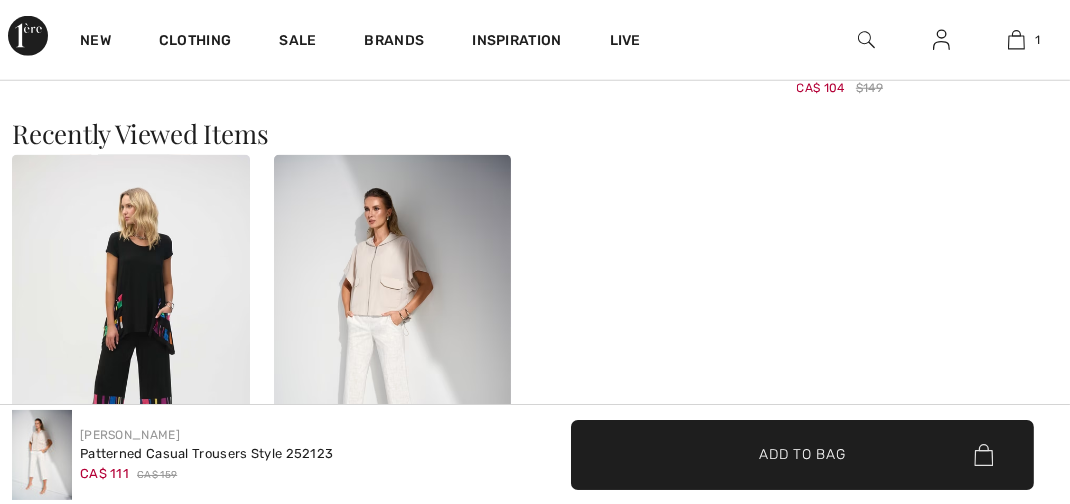 scroll, scrollTop: 1949, scrollLeft: 0, axis: vertical 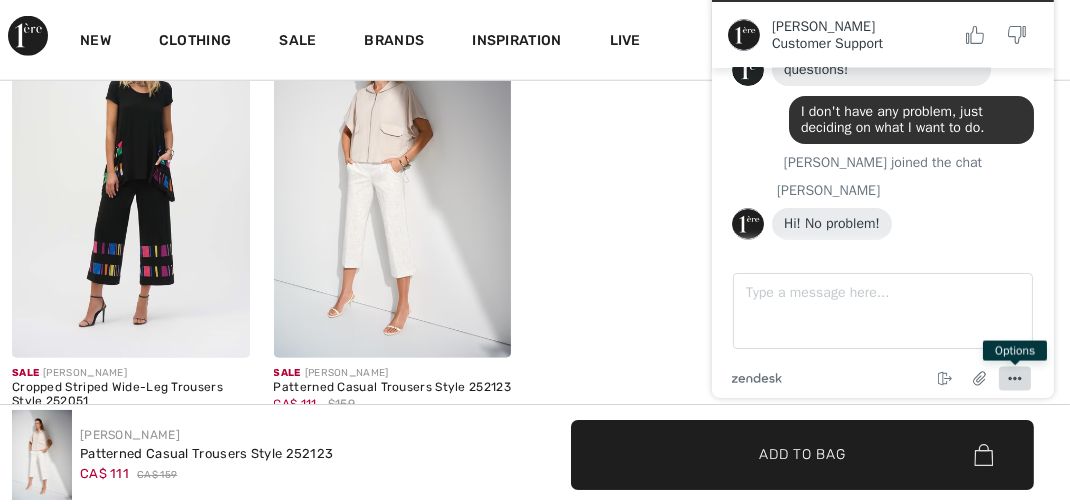 click 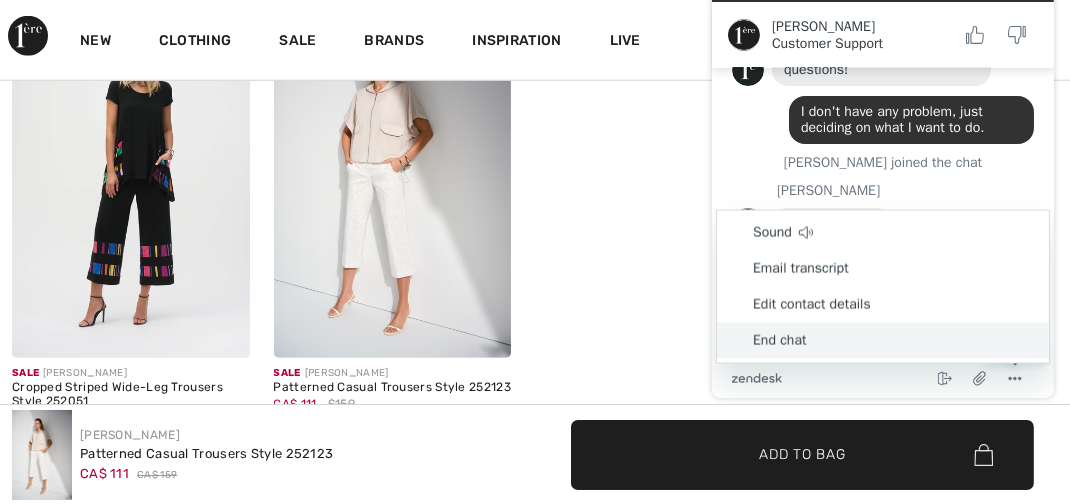 click on "End chat" at bounding box center [882, 341] 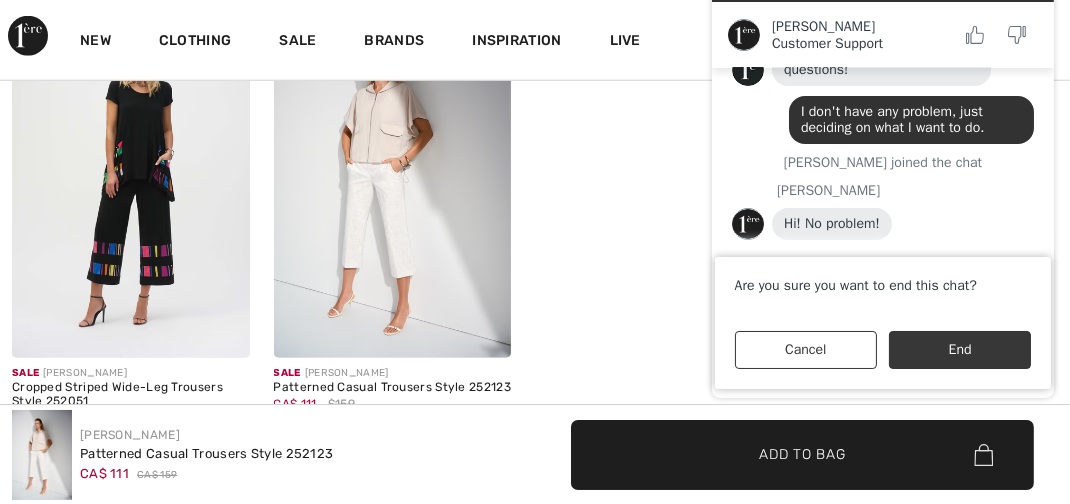 click on "End" at bounding box center (959, 350) 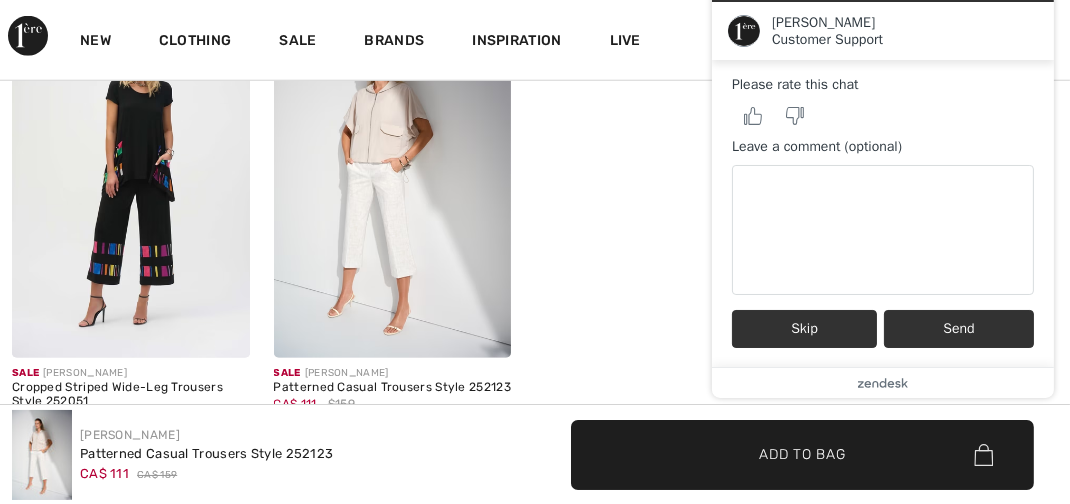 click on "Skip" at bounding box center [803, 329] 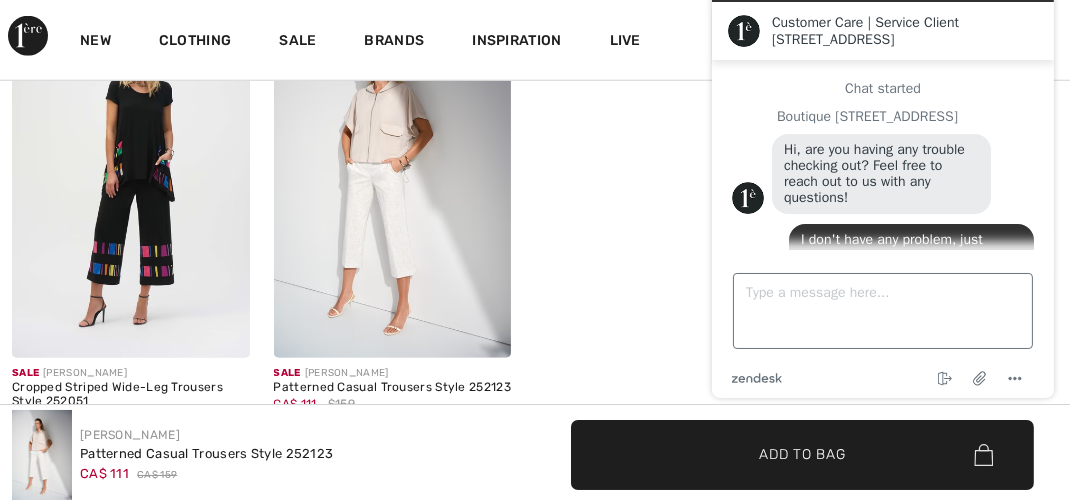 scroll, scrollTop: 156, scrollLeft: 0, axis: vertical 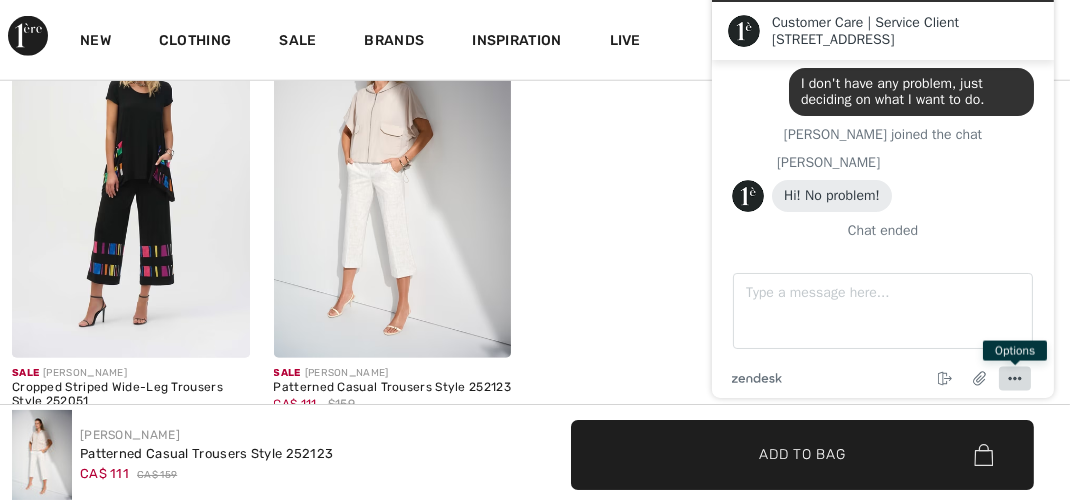 click 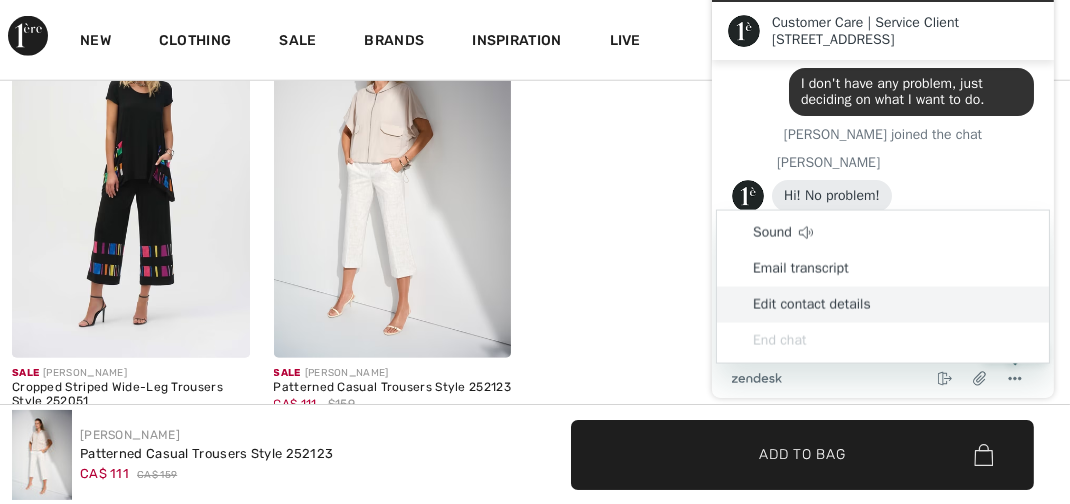 click on "End chat" at bounding box center [882, 341] 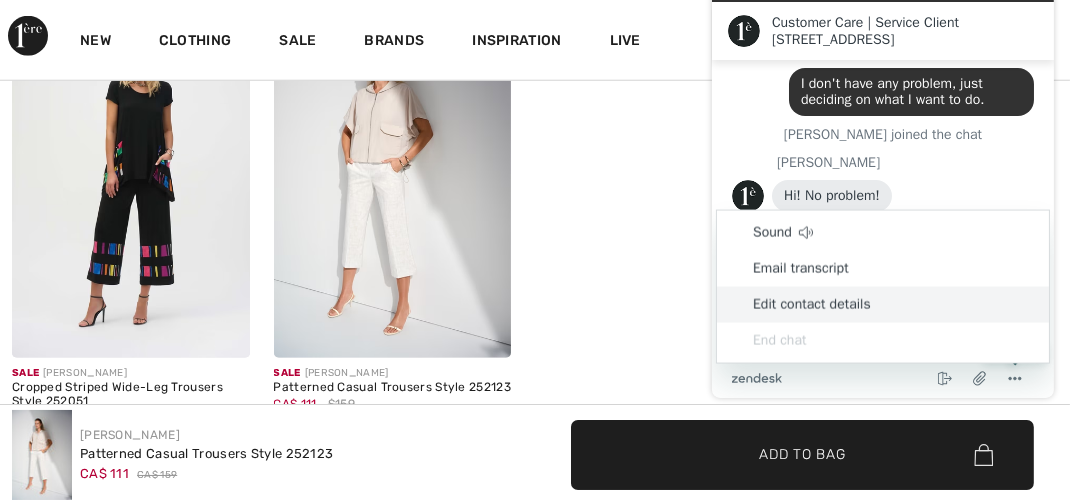 click on "Edit contact details" at bounding box center (882, 305) 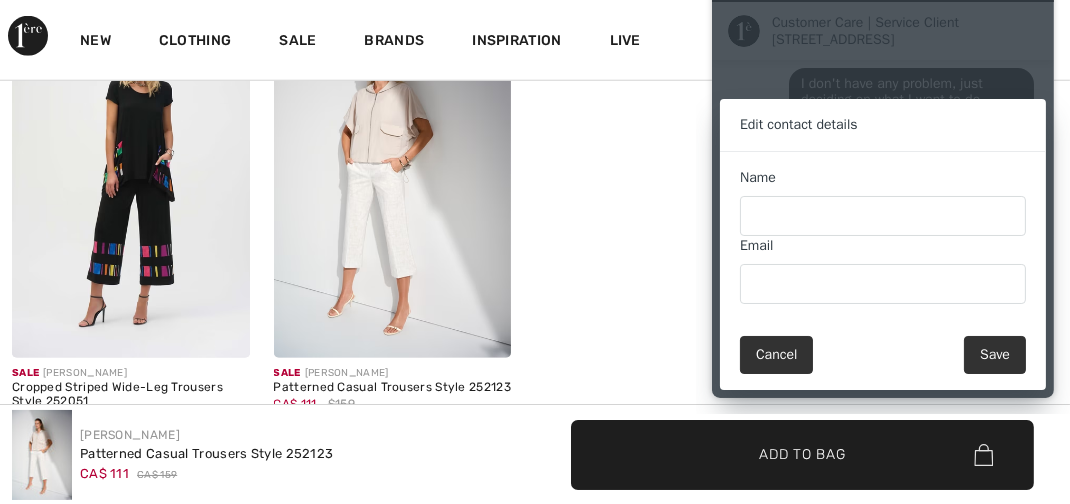 click on "Cancel" at bounding box center (775, 355) 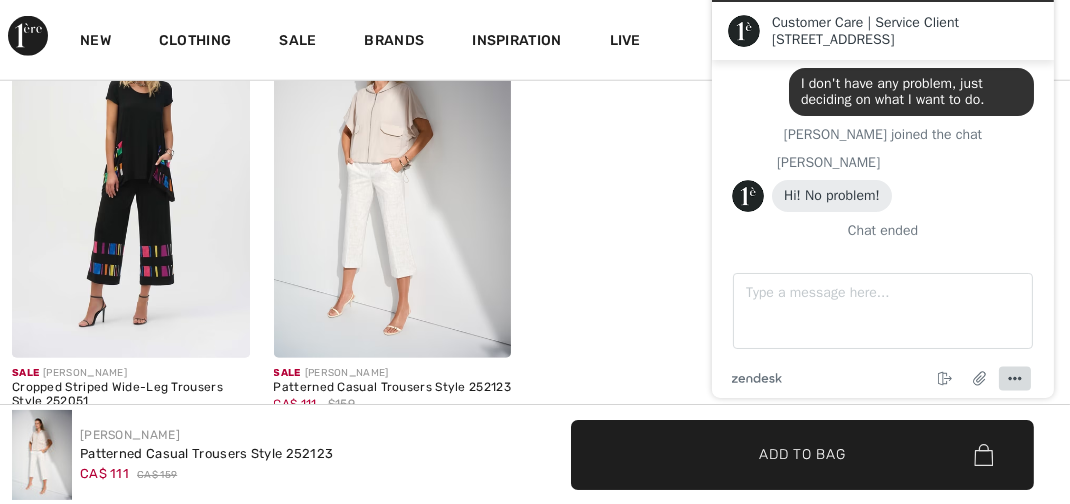click 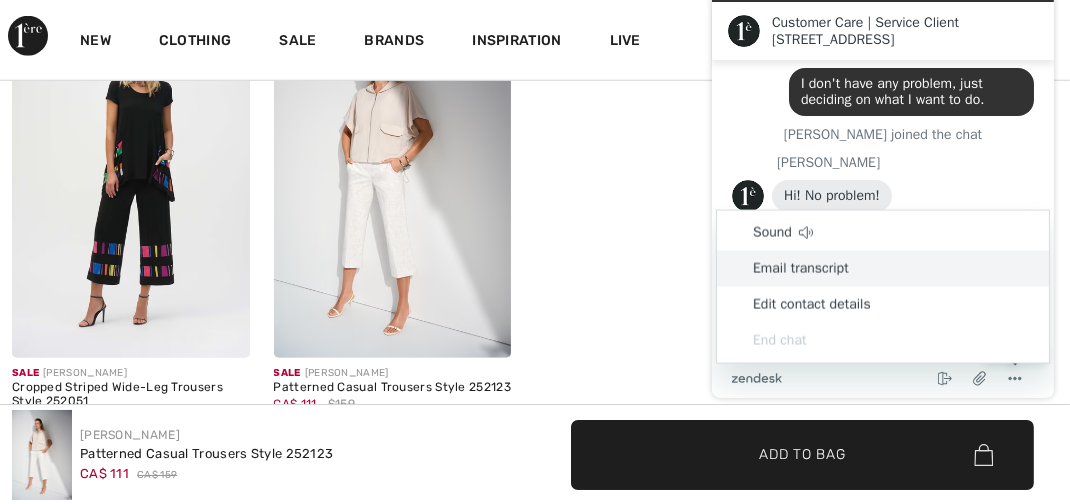 click on "Email transcript" at bounding box center (882, 269) 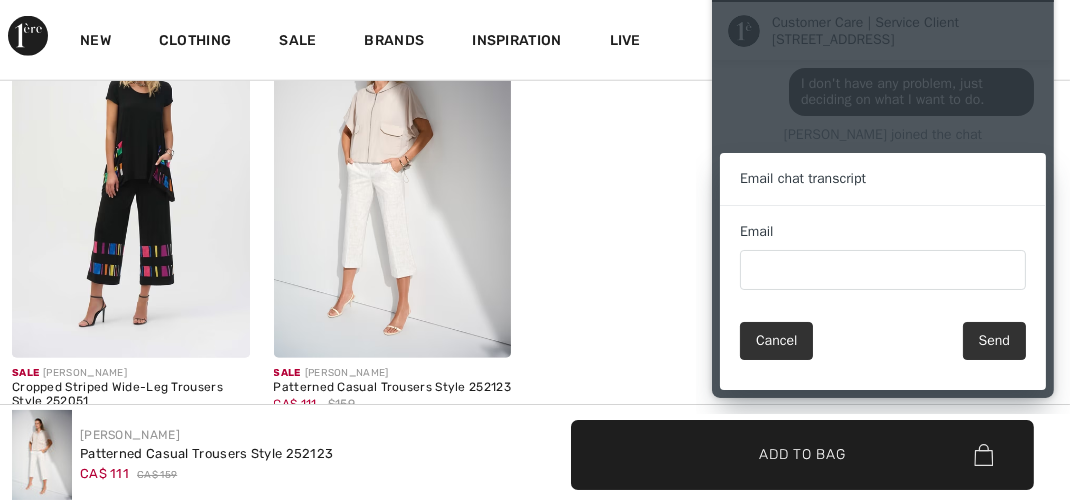 click on "Cancel" at bounding box center (775, 341) 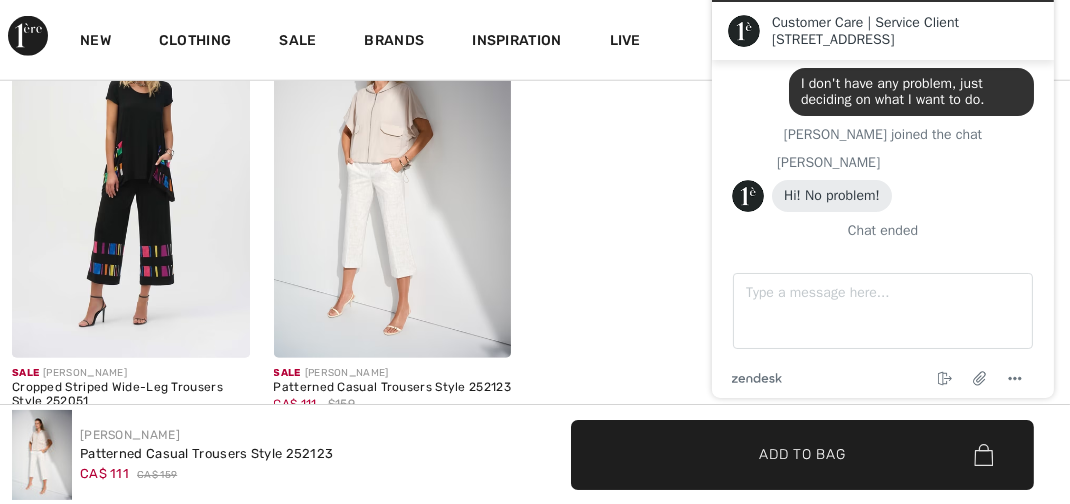 click on "[STREET_ADDRESS]" at bounding box center [904, 40] 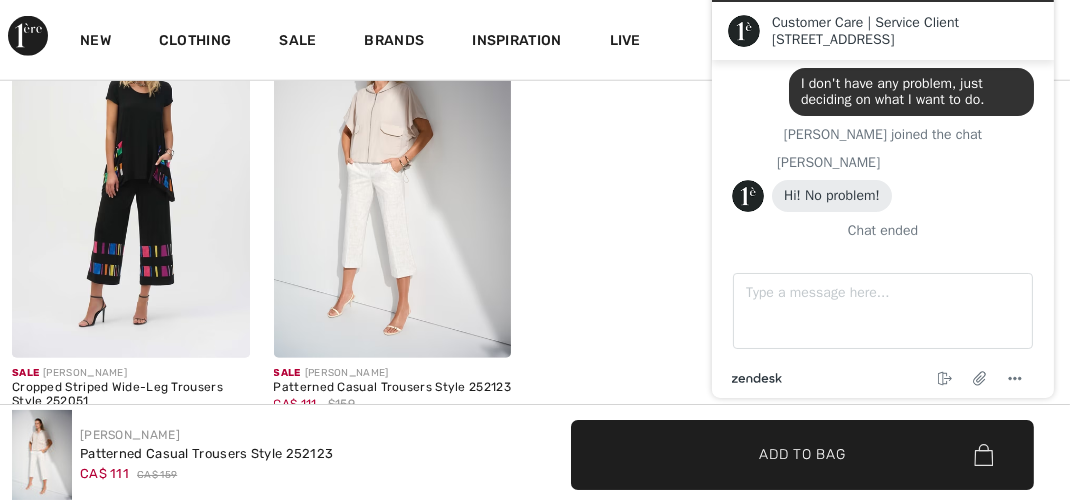 click on "zendesk .cls-1{fill:#03363d;}" 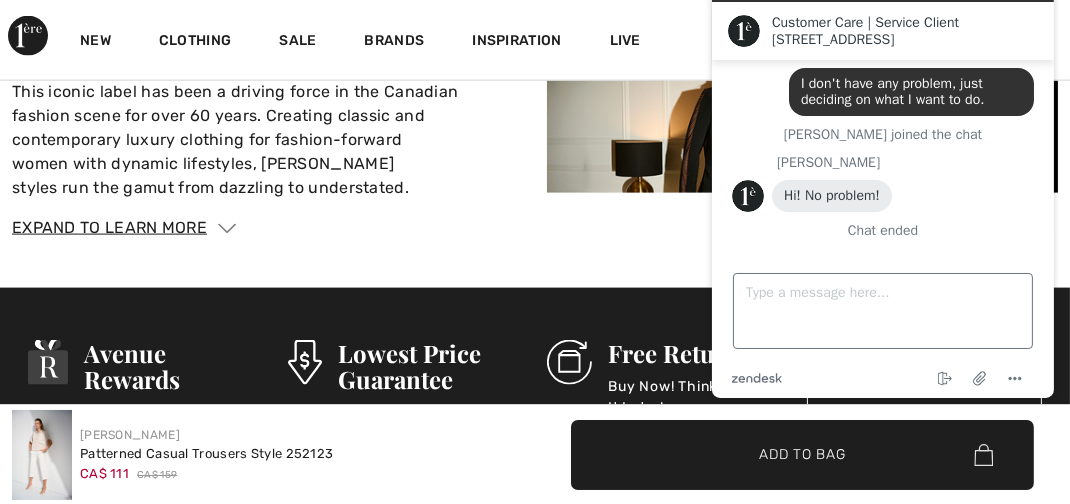 scroll, scrollTop: 3449, scrollLeft: 0, axis: vertical 